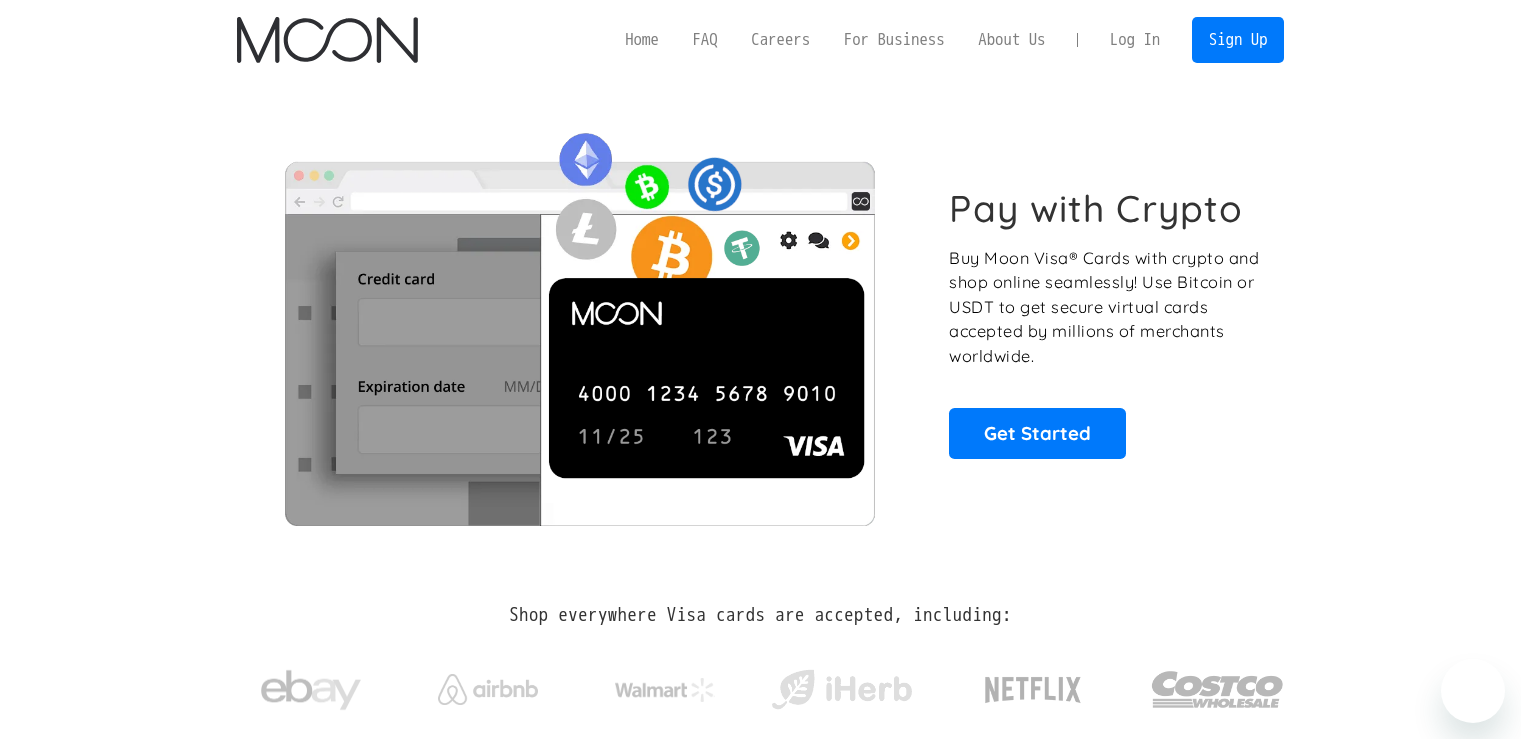 scroll, scrollTop: 0, scrollLeft: 0, axis: both 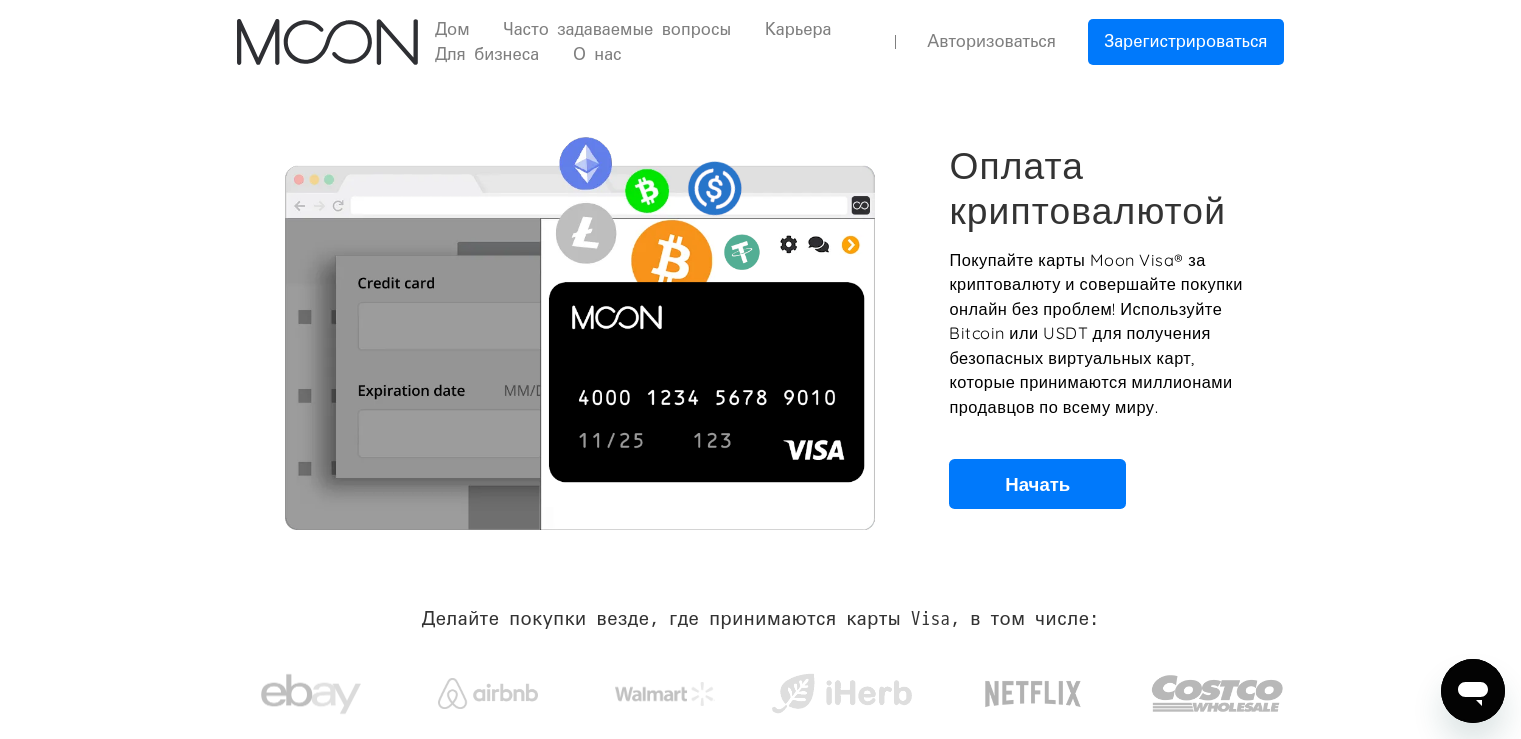 click on "Авторизоваться" at bounding box center [991, 41] 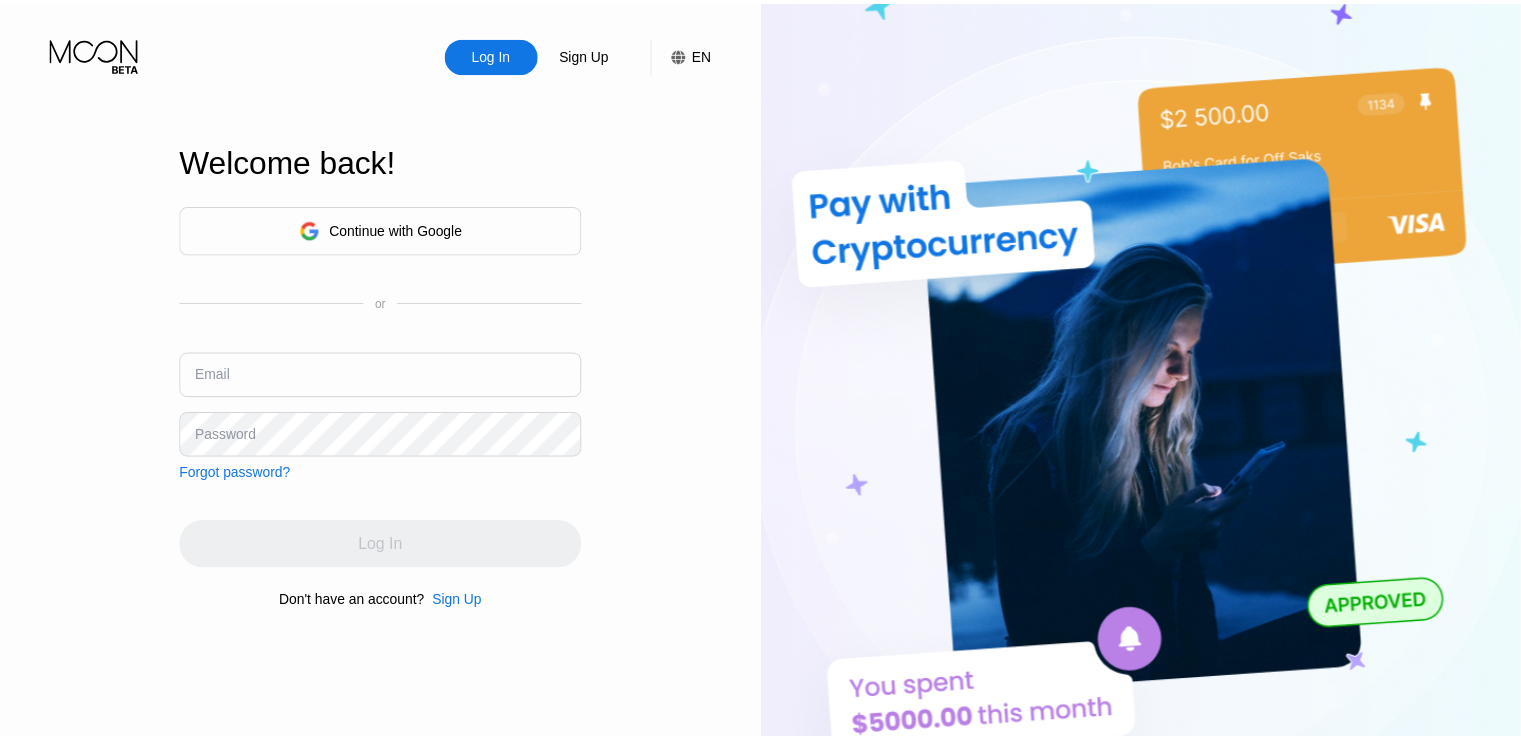 scroll, scrollTop: 0, scrollLeft: 0, axis: both 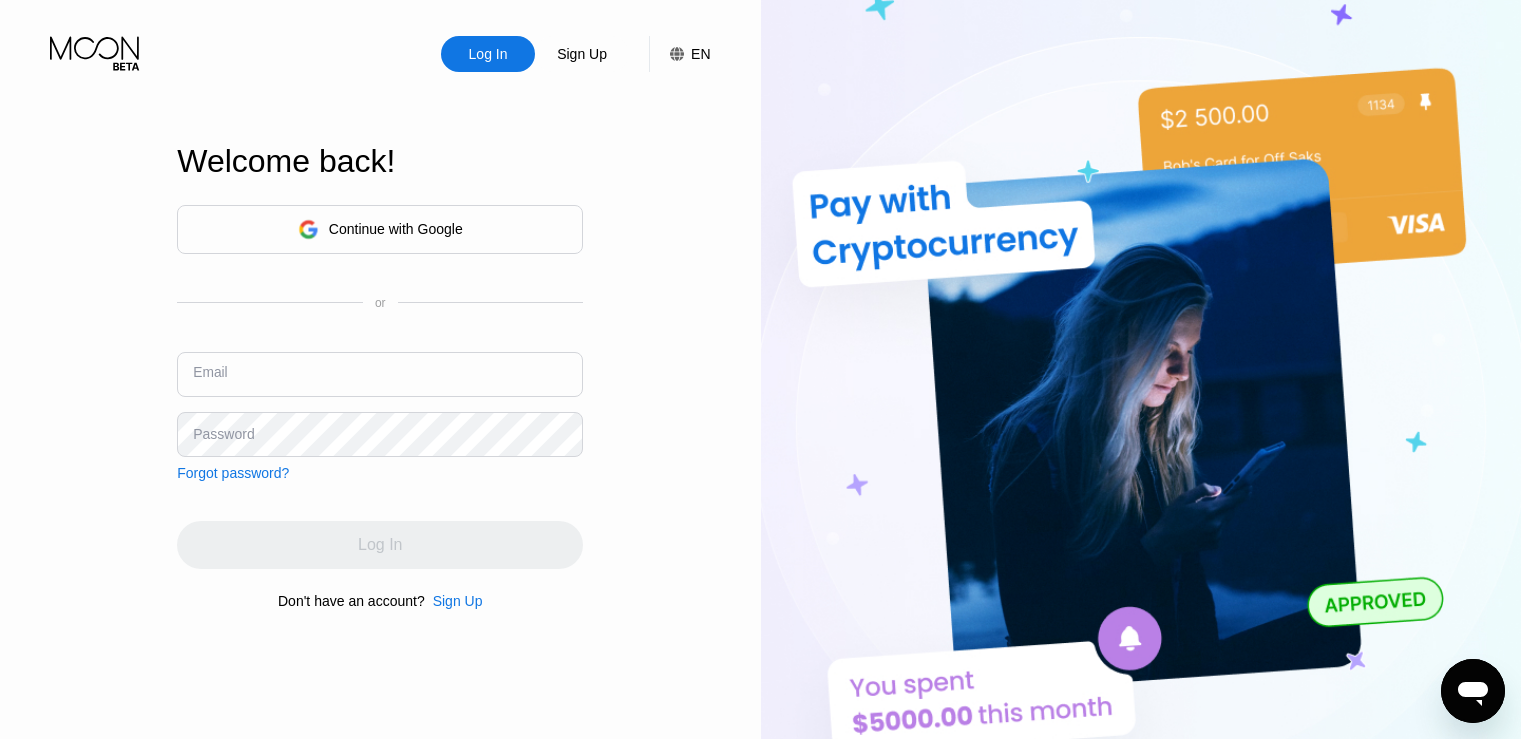 click at bounding box center [380, 374] 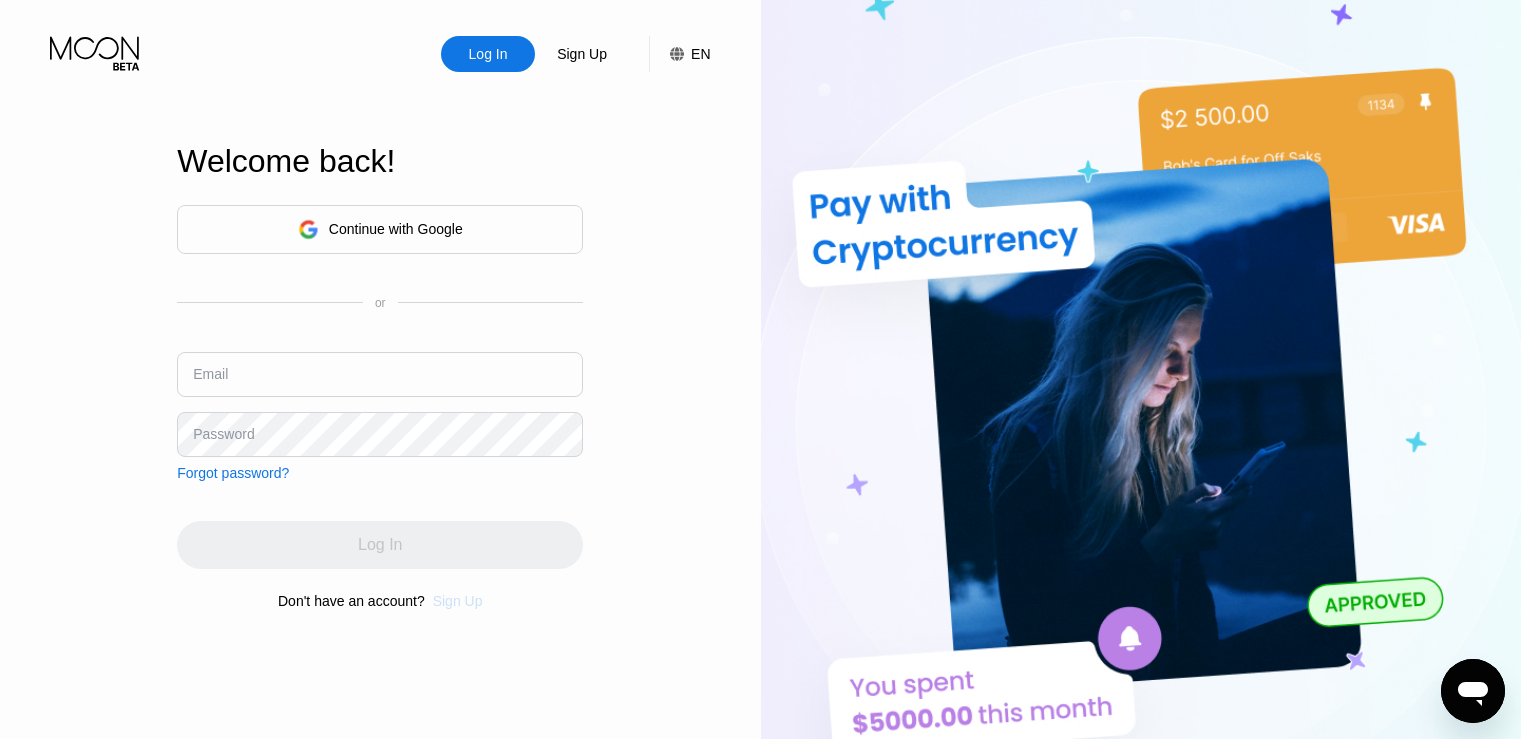 click on "Sign Up" at bounding box center (458, 601) 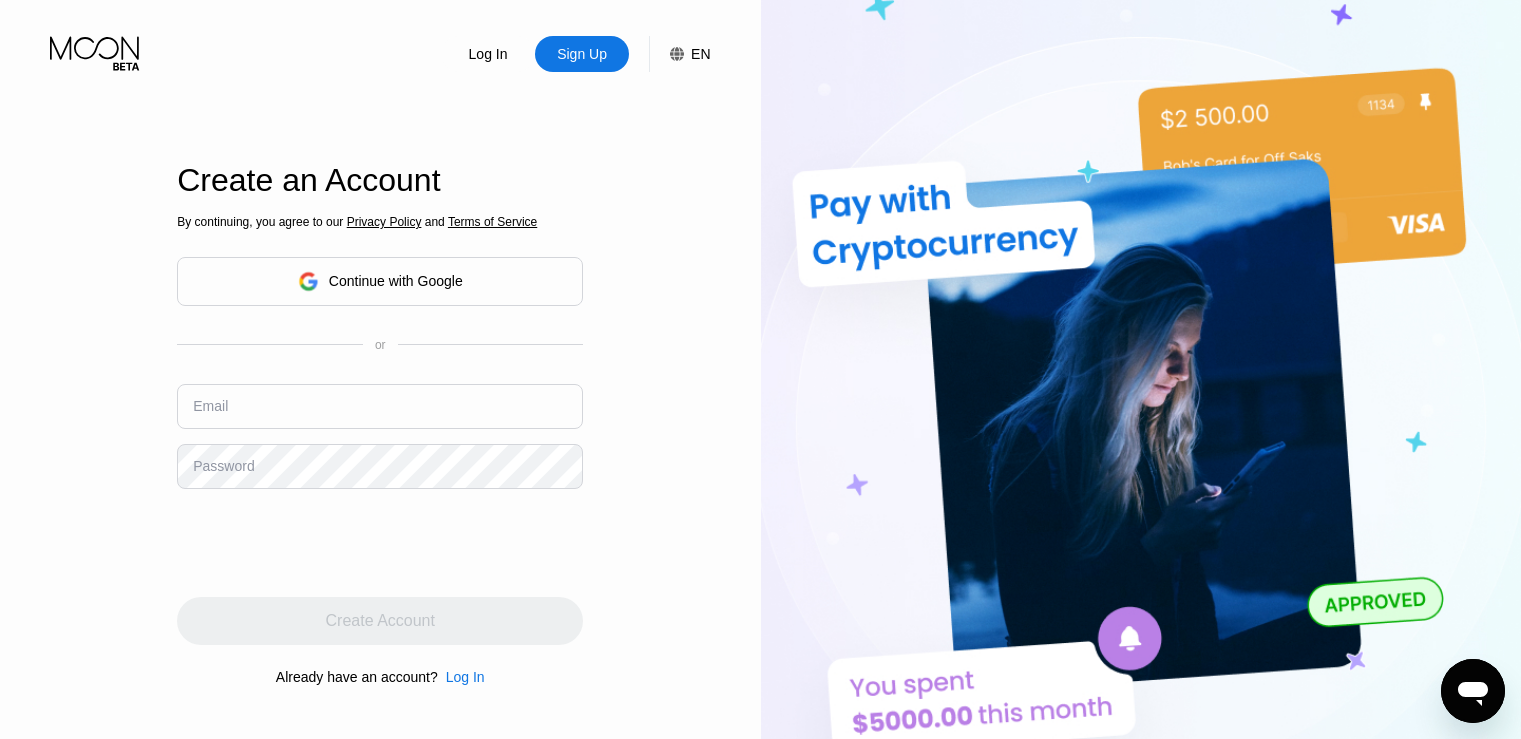 click at bounding box center [380, 406] 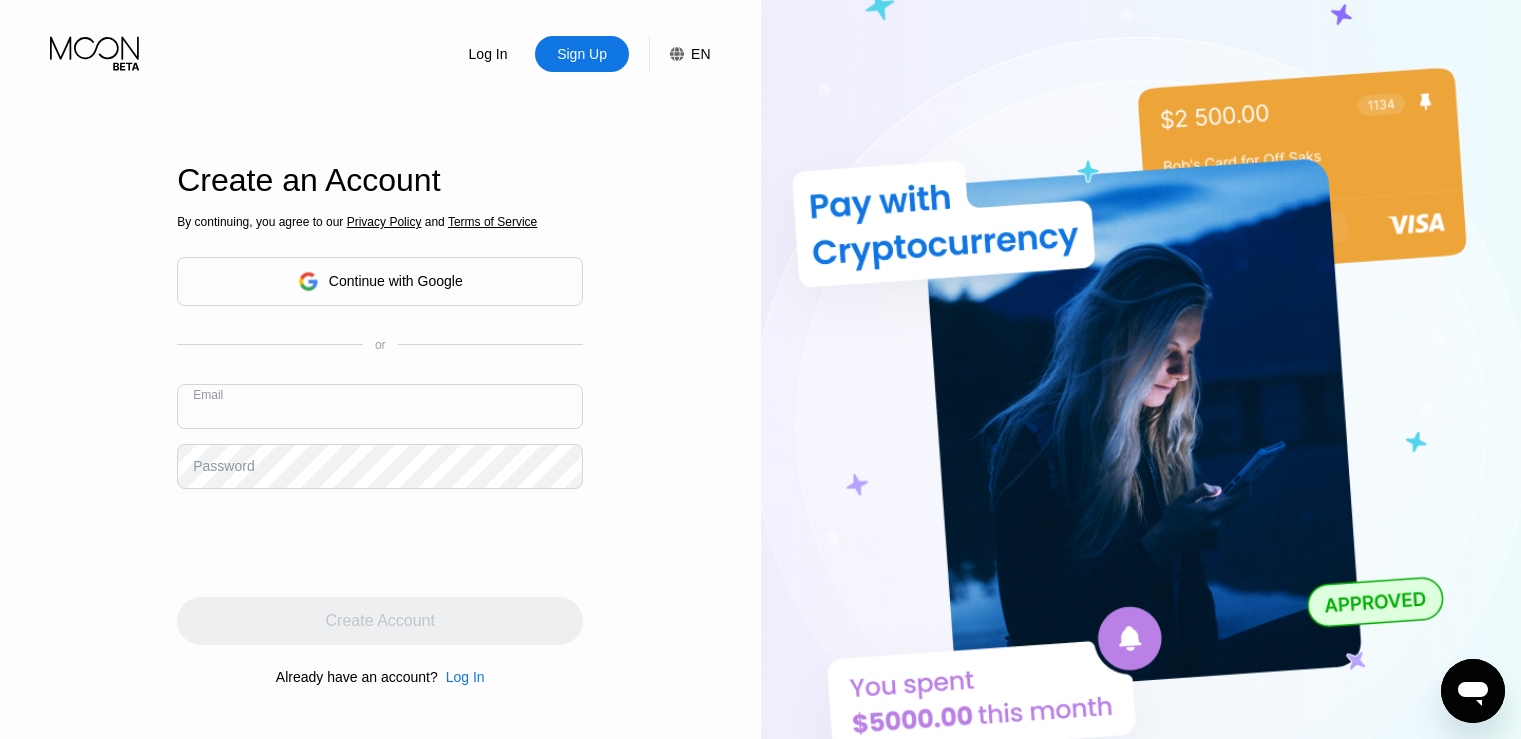 paste on "[USERNAME]@[DOMAIN]" 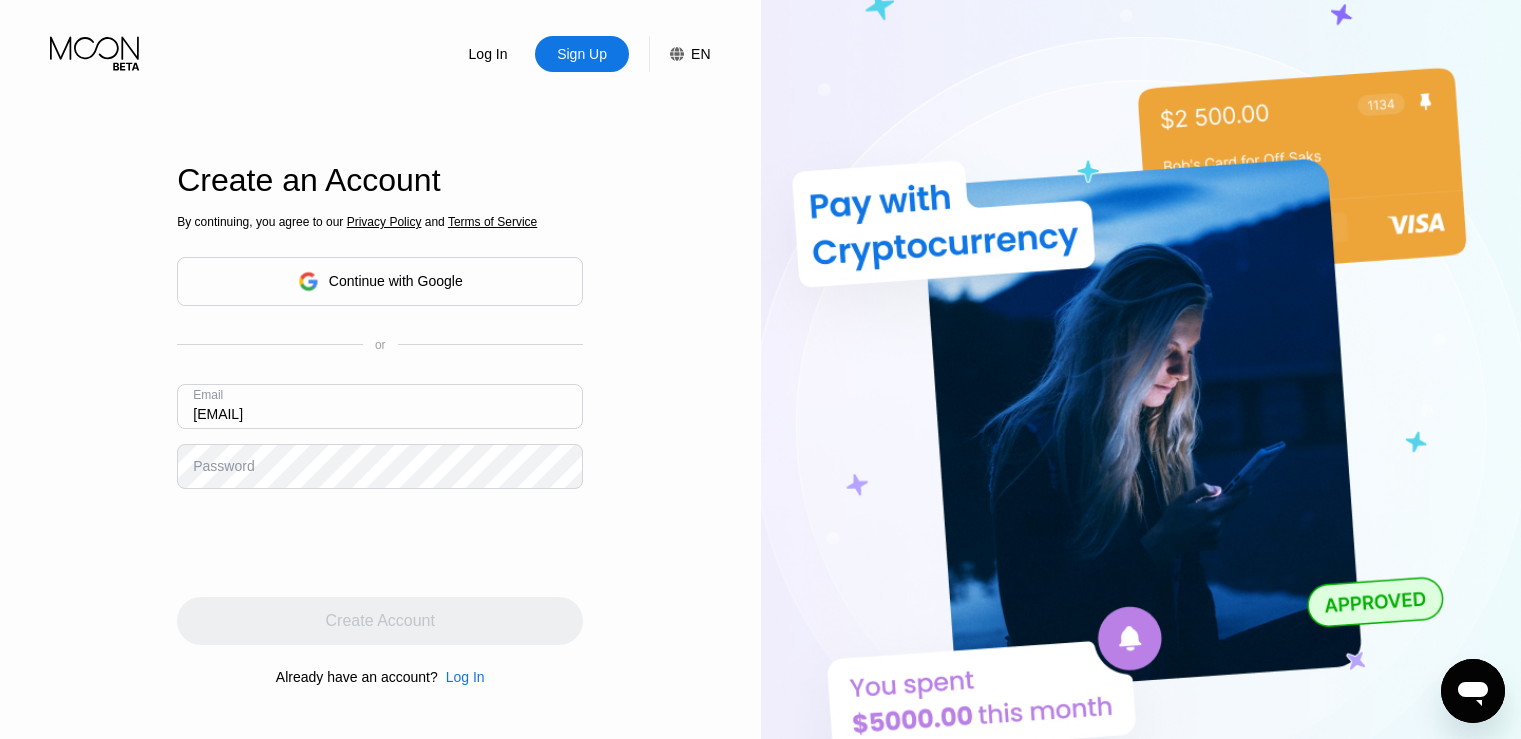 type on "[USERNAME]@[DOMAIN]" 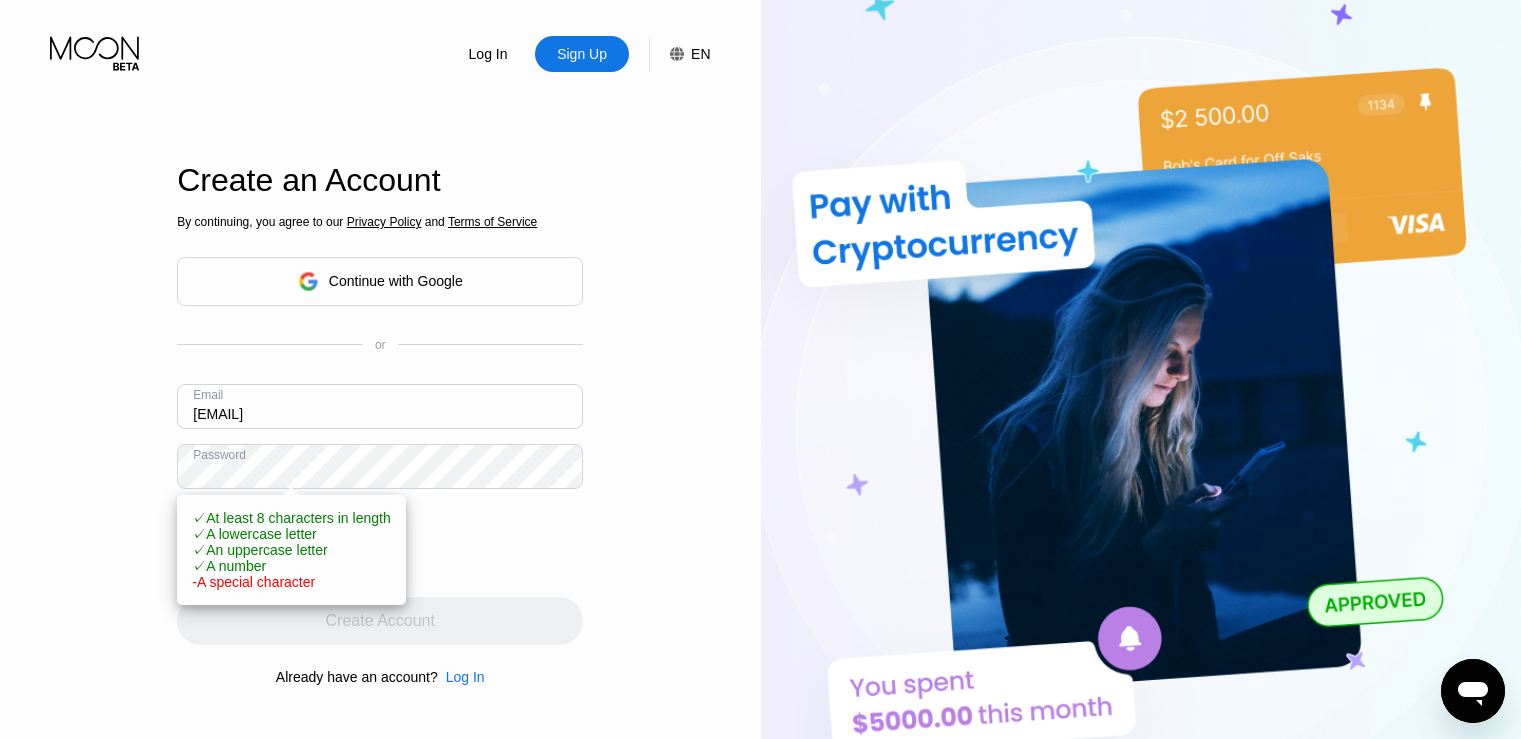 click on "✓  An uppercase letter" at bounding box center [259, 550] 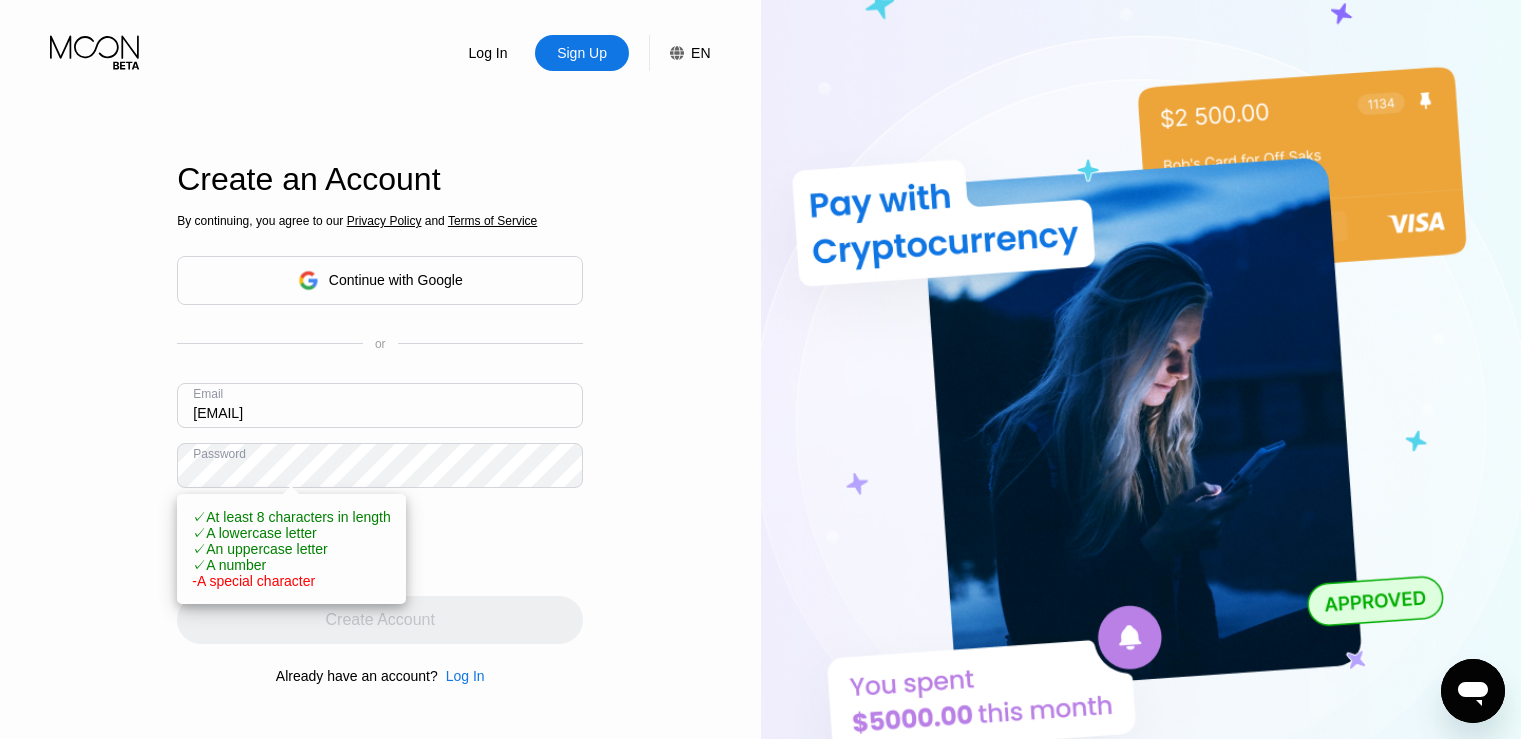 scroll, scrollTop: 0, scrollLeft: 0, axis: both 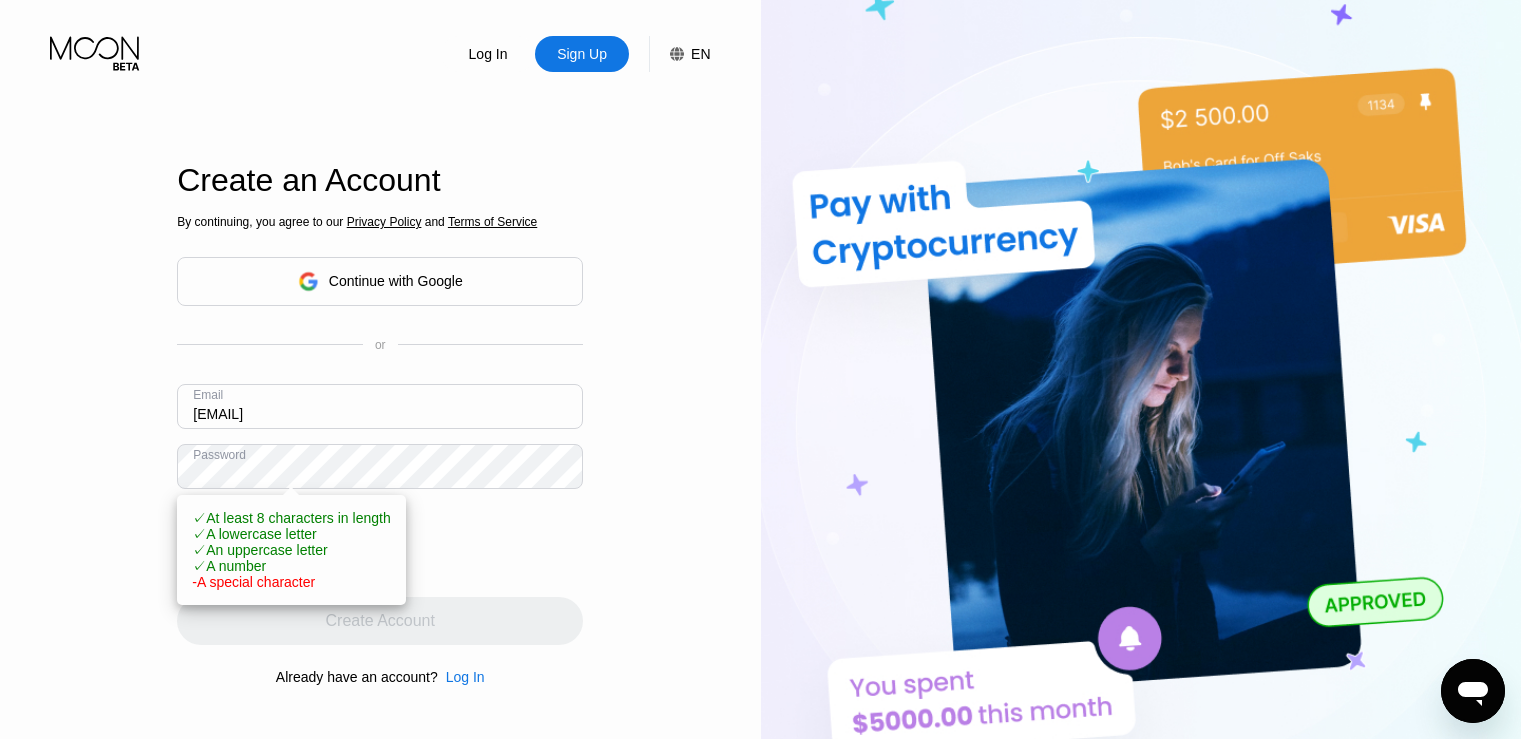 click on "[USERNAME]@[DOMAIN]" at bounding box center (380, 406) 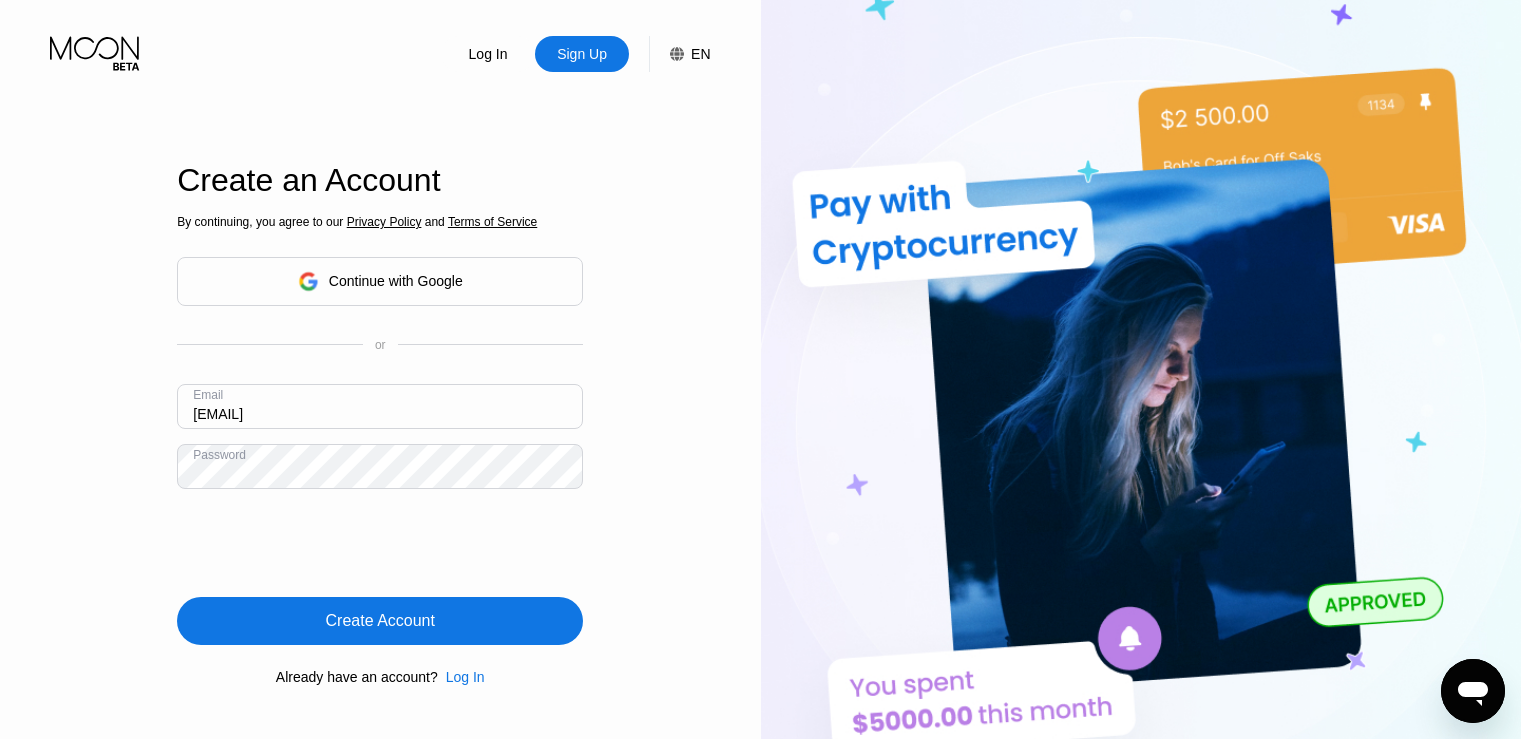 click on "By continuing, you agree to our   Privacy Policy   and   Terms of Service Continue with Google or Email antonovamir42@gmail.com Password Create Account Already have an account? Log In" at bounding box center (380, 449) 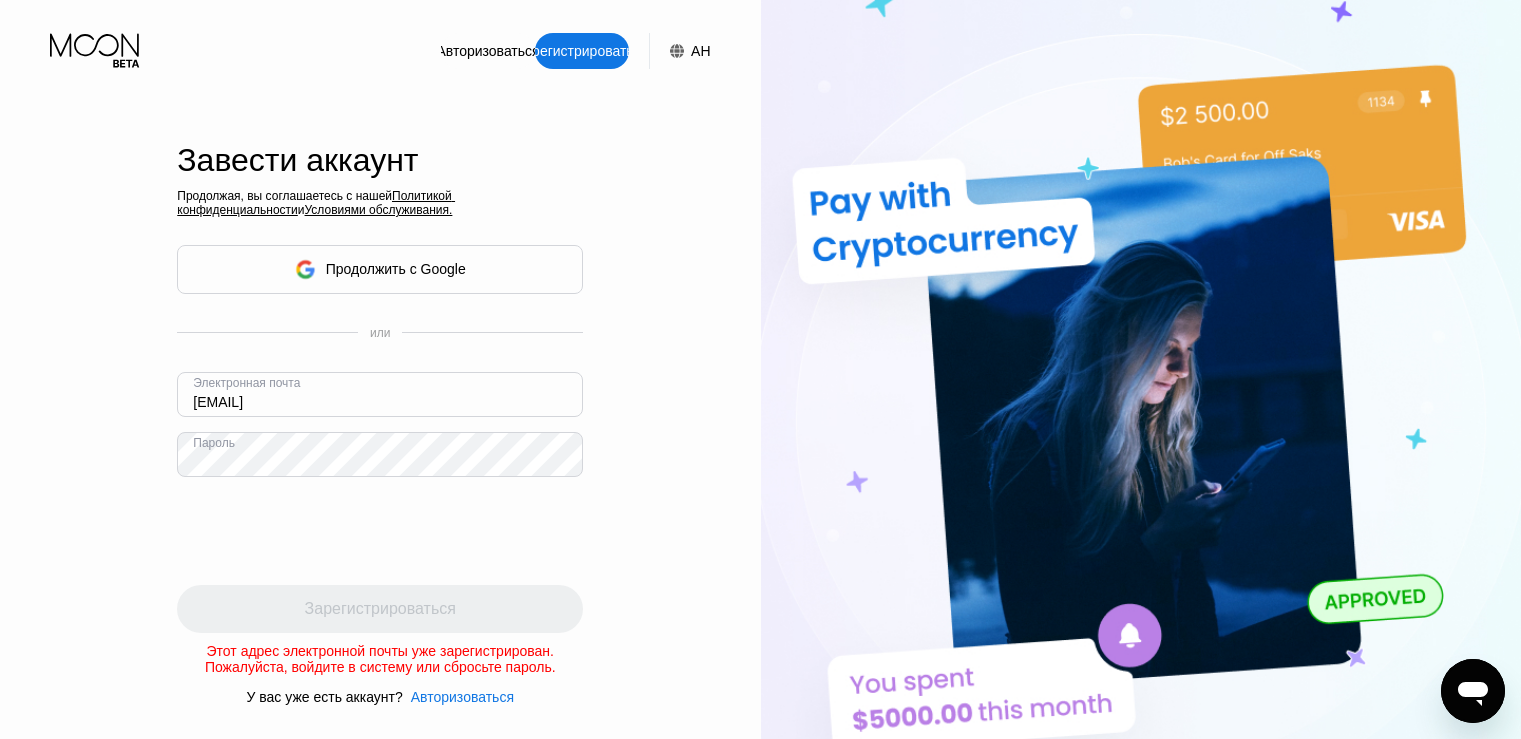 scroll, scrollTop: 0, scrollLeft: 0, axis: both 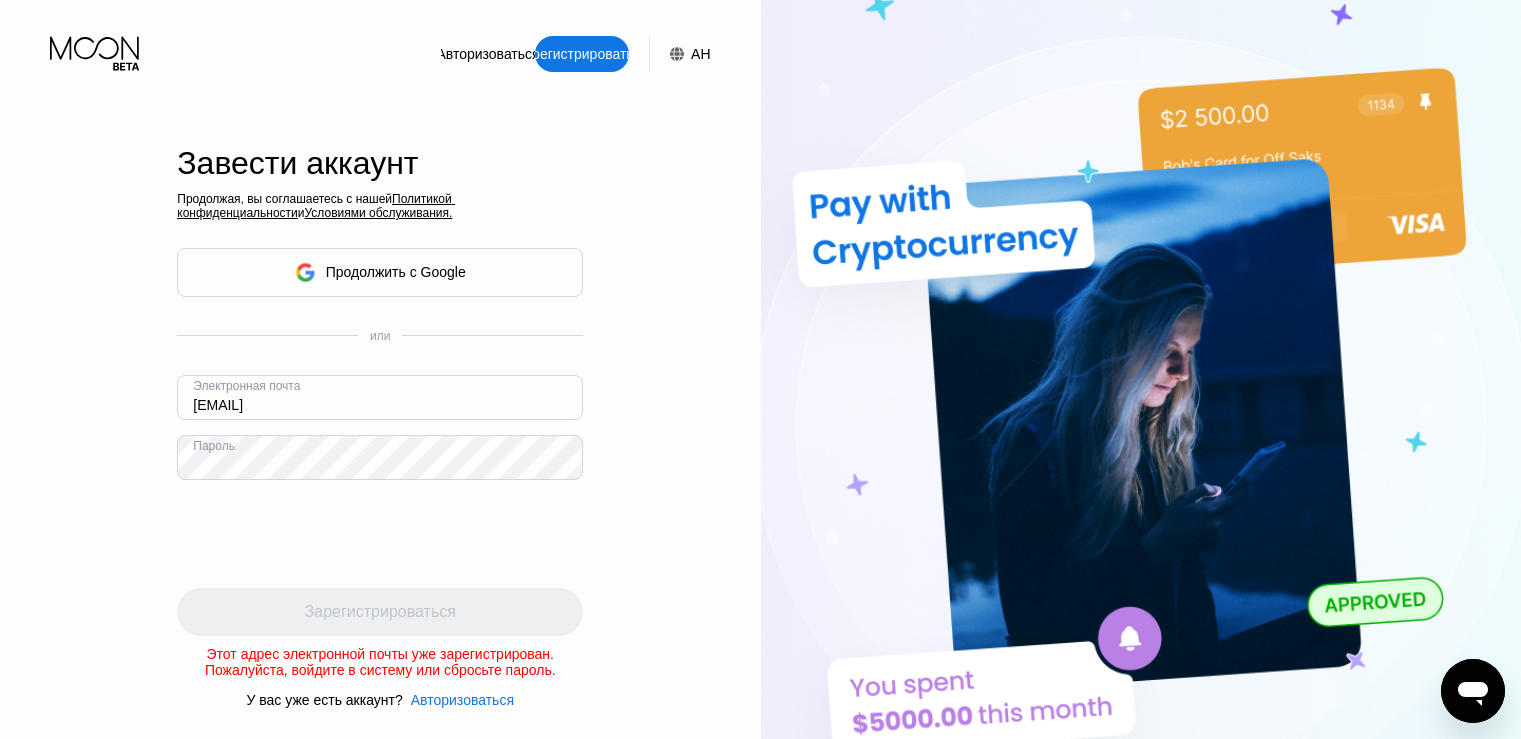 click on "Продолжить с Google" at bounding box center [396, 272] 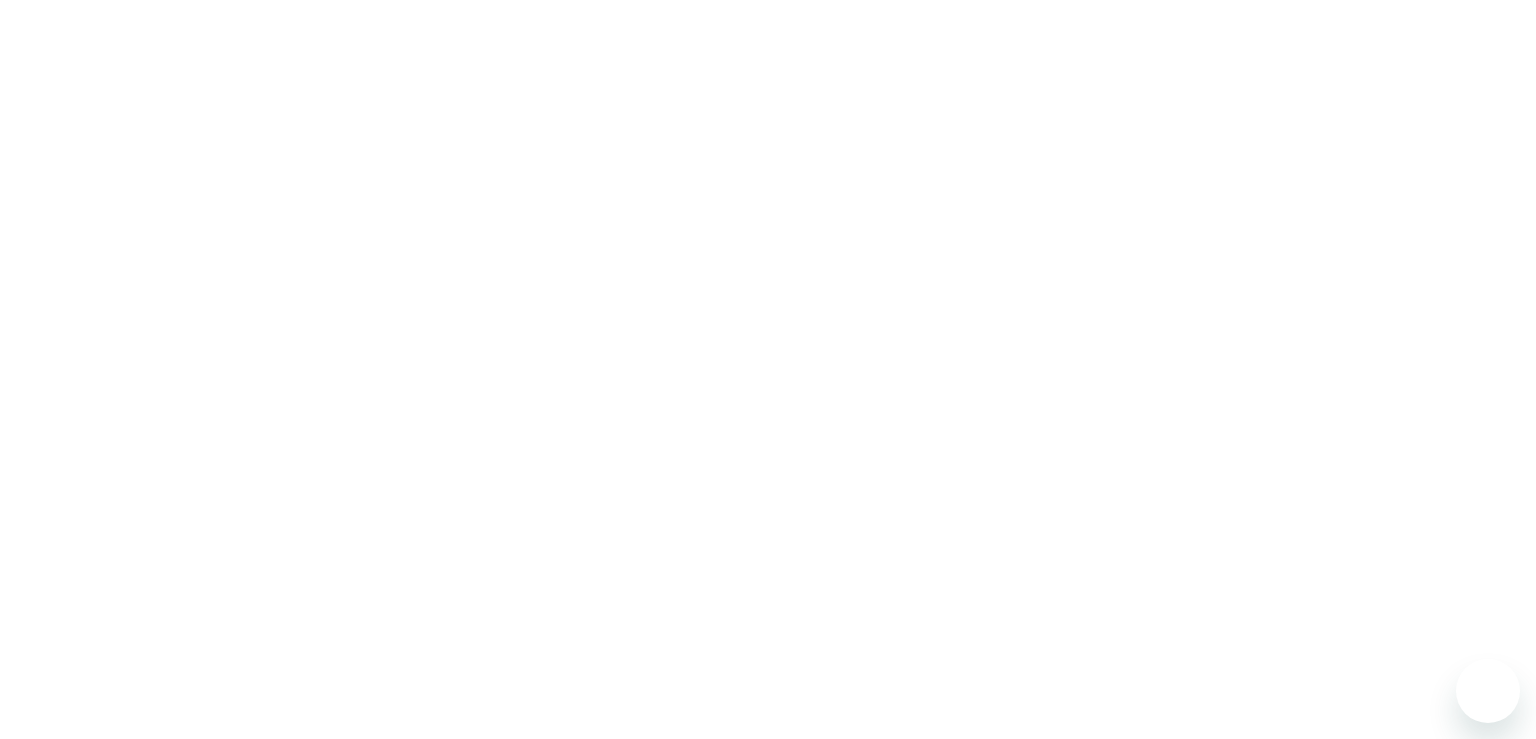 scroll, scrollTop: 0, scrollLeft: 0, axis: both 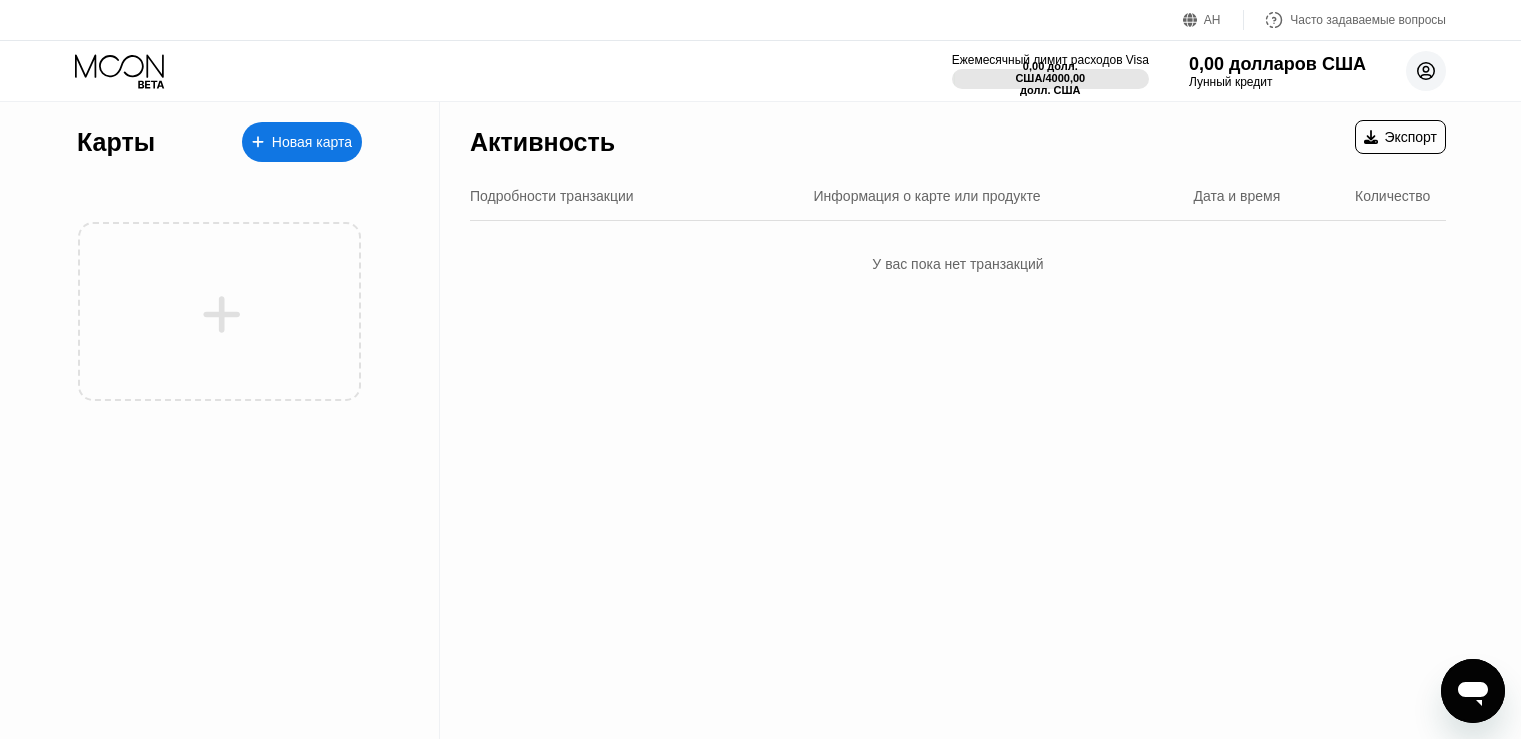 click 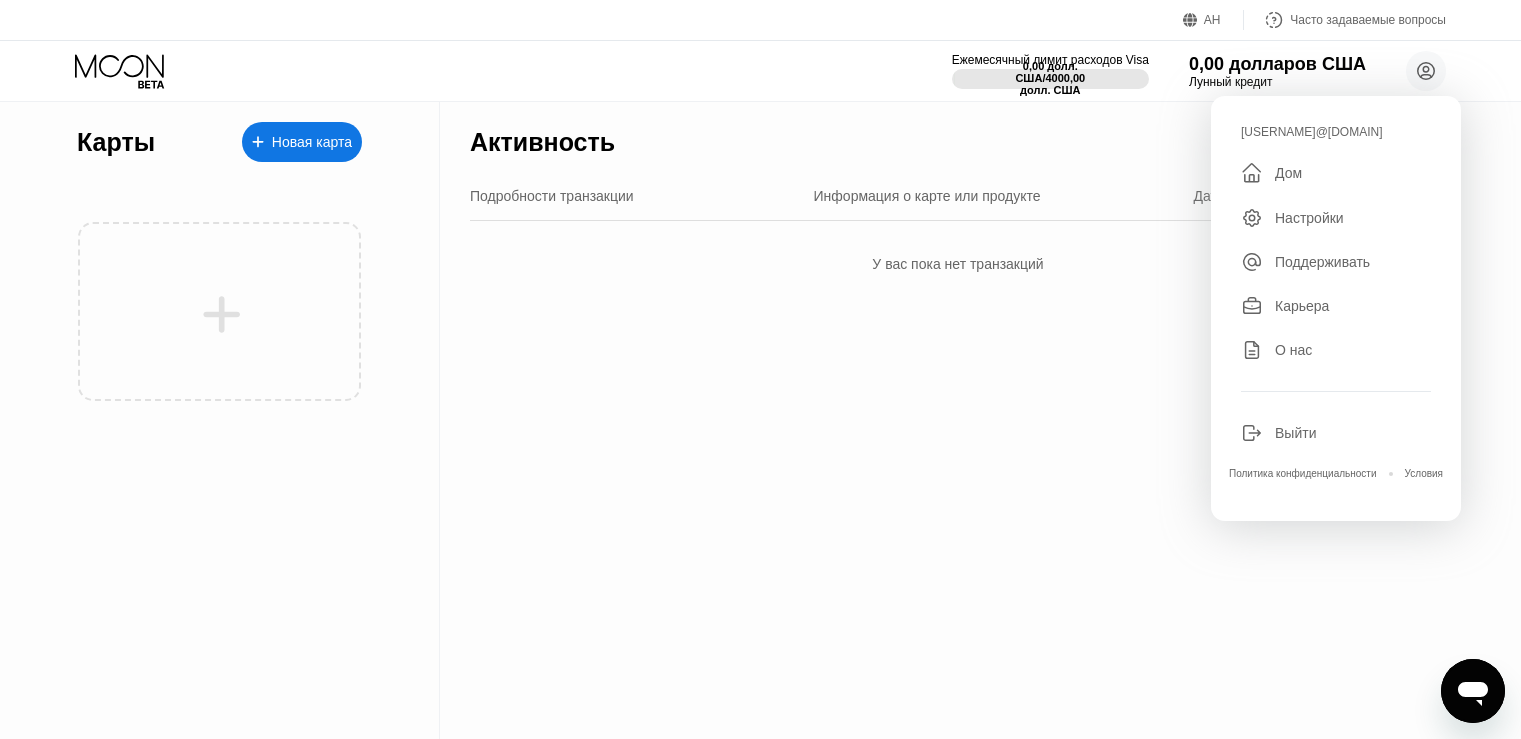 click on "Активность Экспорт Подробности транзакции Информация о карте или продукте Дата и время Количество У вас пока нет транзакций" at bounding box center [958, 420] 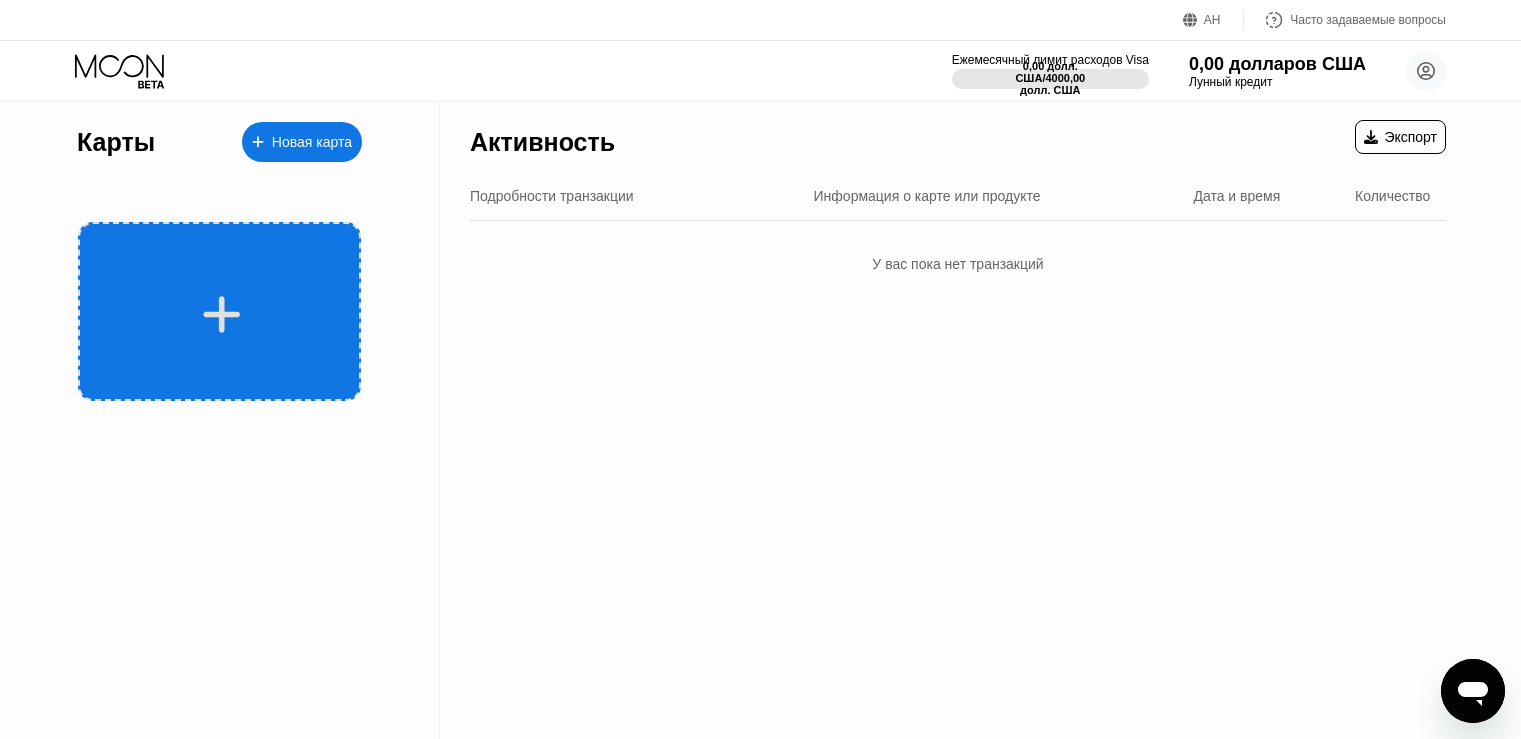 click at bounding box center (219, 311) 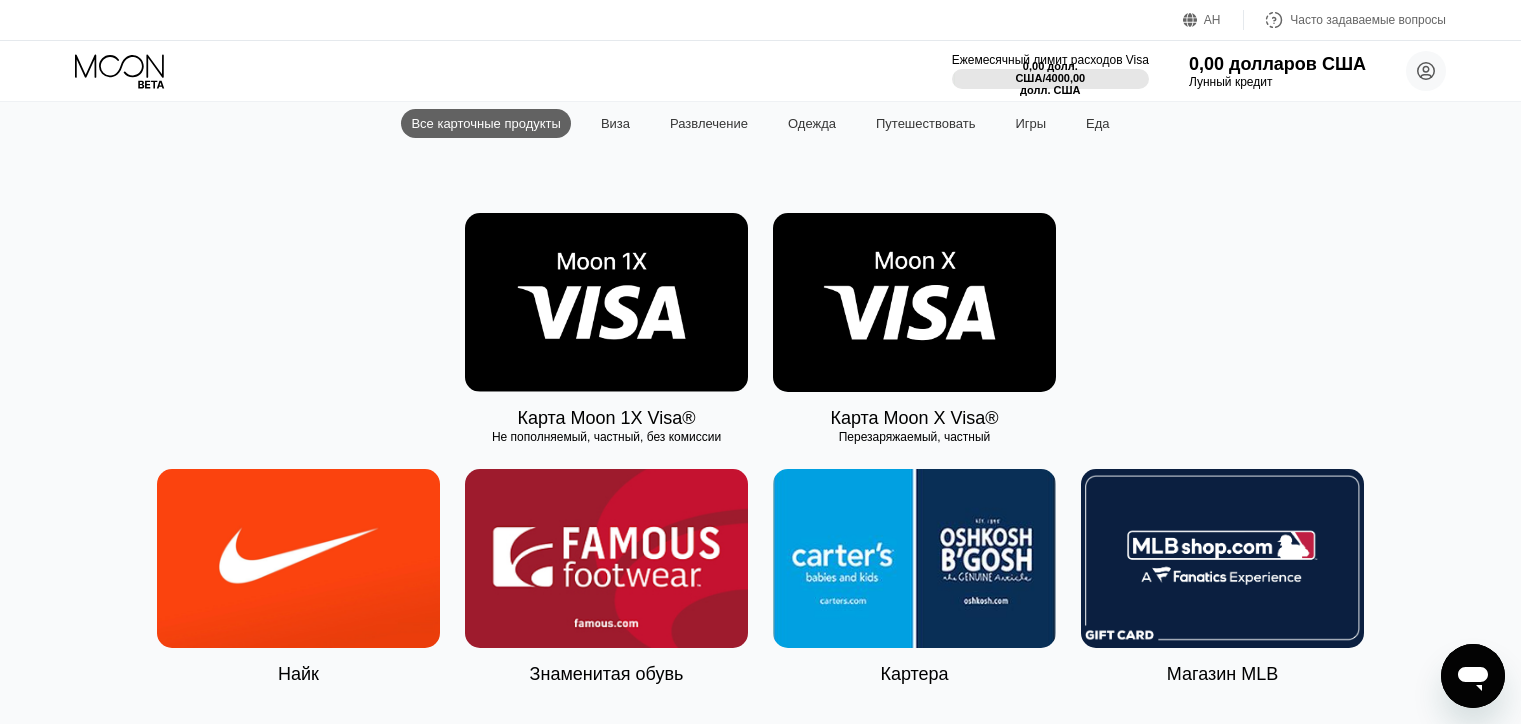 scroll, scrollTop: 200, scrollLeft: 0, axis: vertical 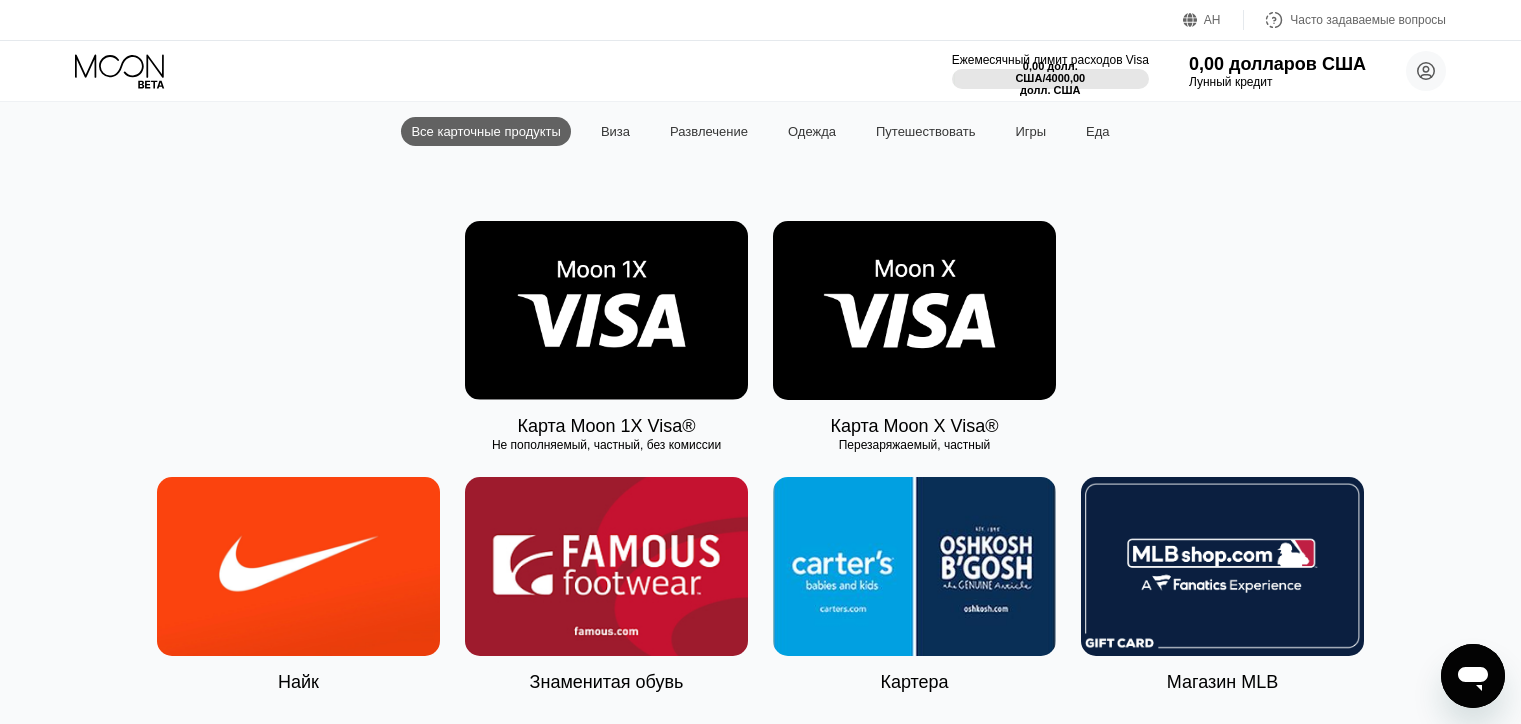 click on "Карта Moon 1X Visa® Не пополняемый, частный, без комиссии Карта Moon X Visa® Перезаряжаемый, частный" at bounding box center [761, 329] 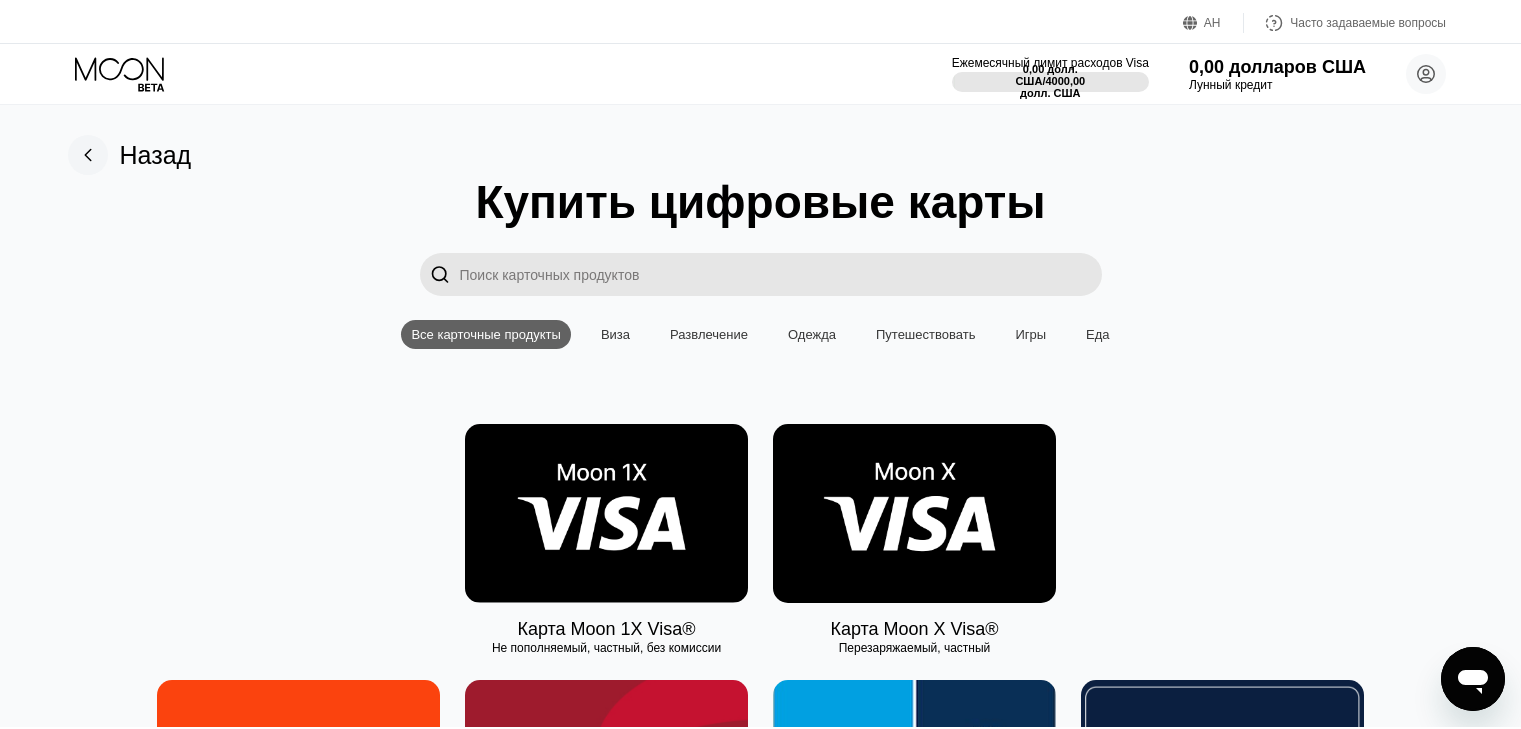 scroll, scrollTop: 200, scrollLeft: 0, axis: vertical 